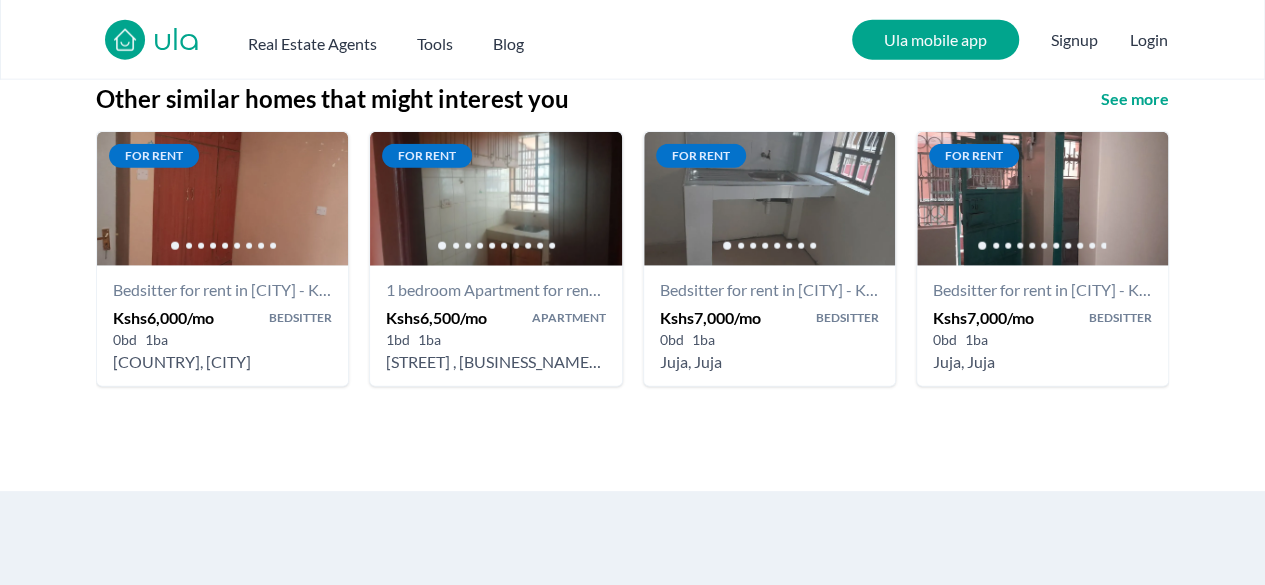scroll, scrollTop: 2374, scrollLeft: 0, axis: vertical 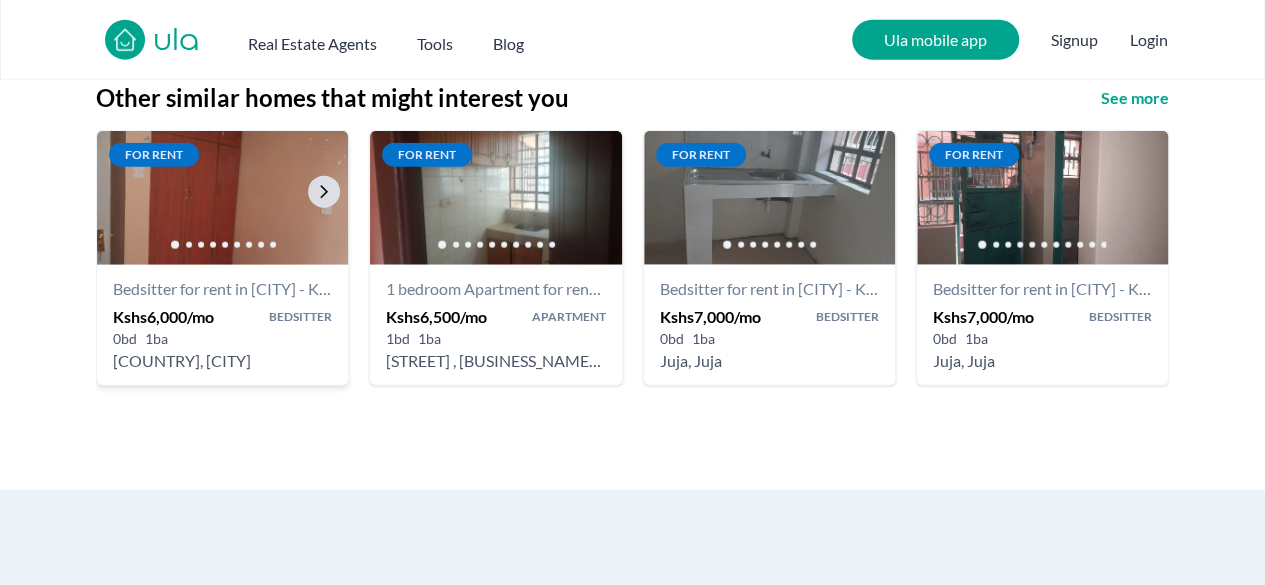 click at bounding box center [223, 198] 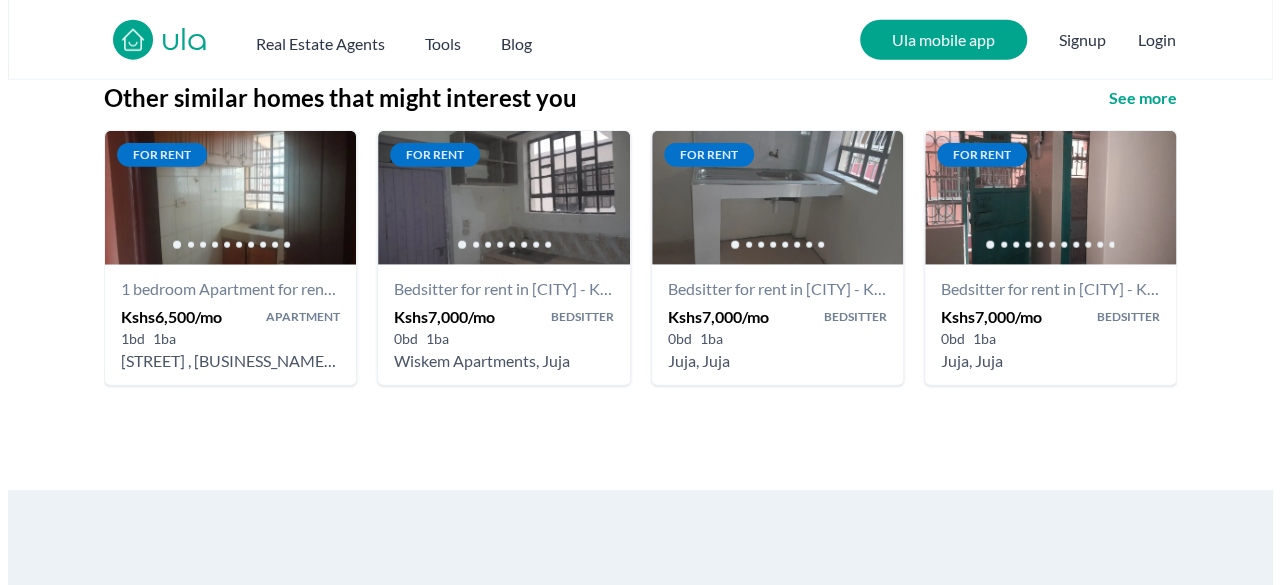 scroll, scrollTop: 0, scrollLeft: 0, axis: both 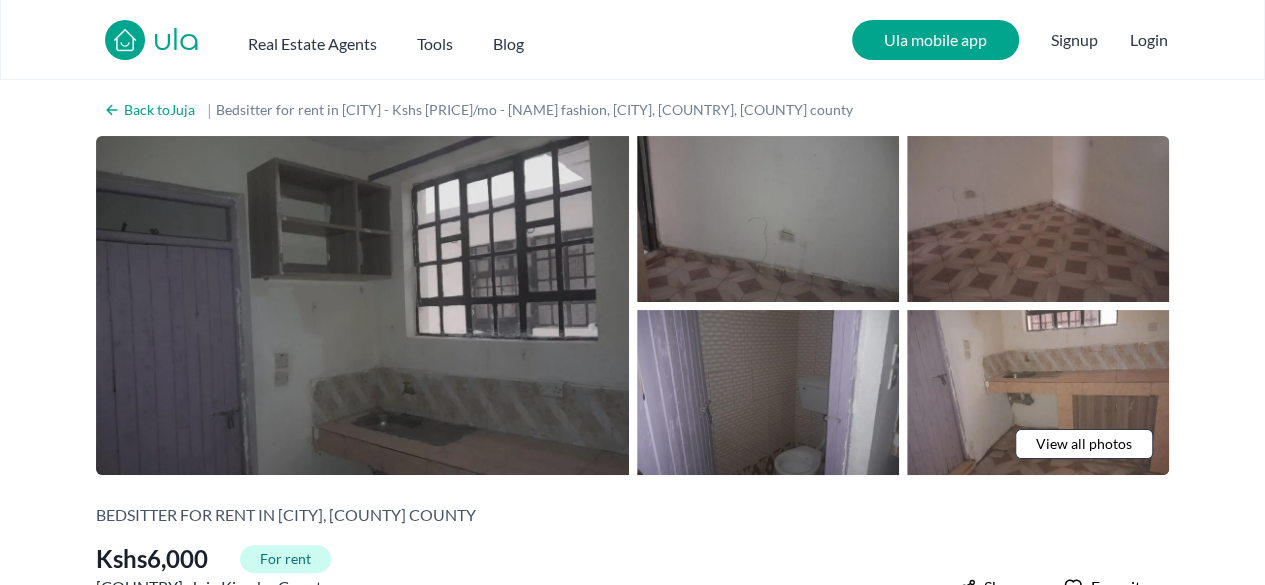 click at bounding box center [362, 305] 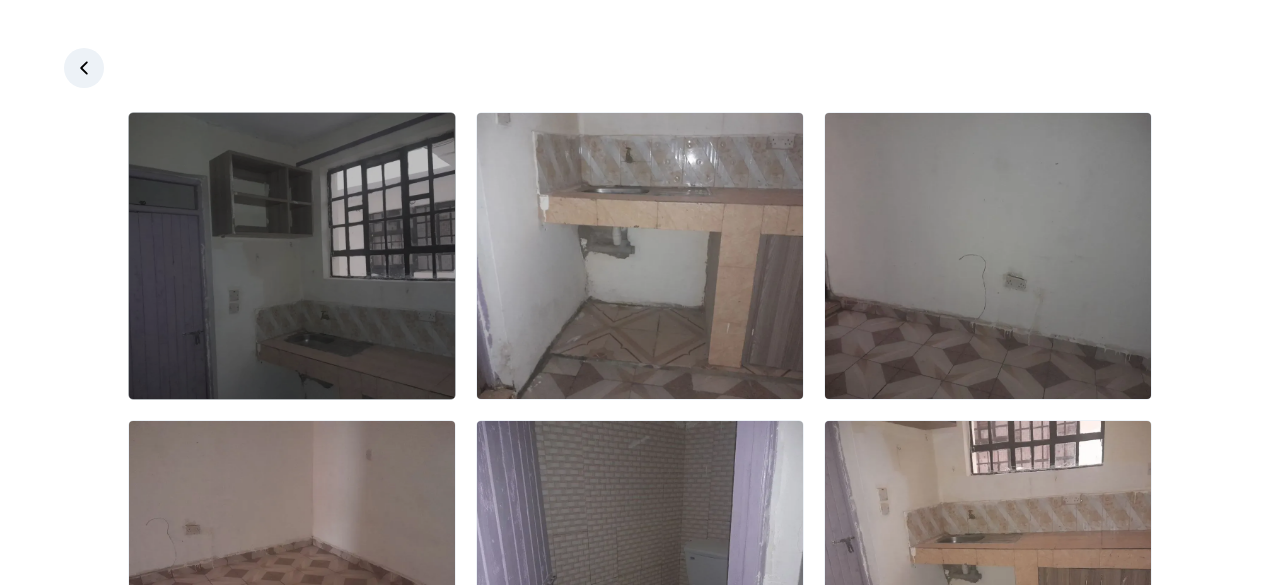 click at bounding box center [292, 256] 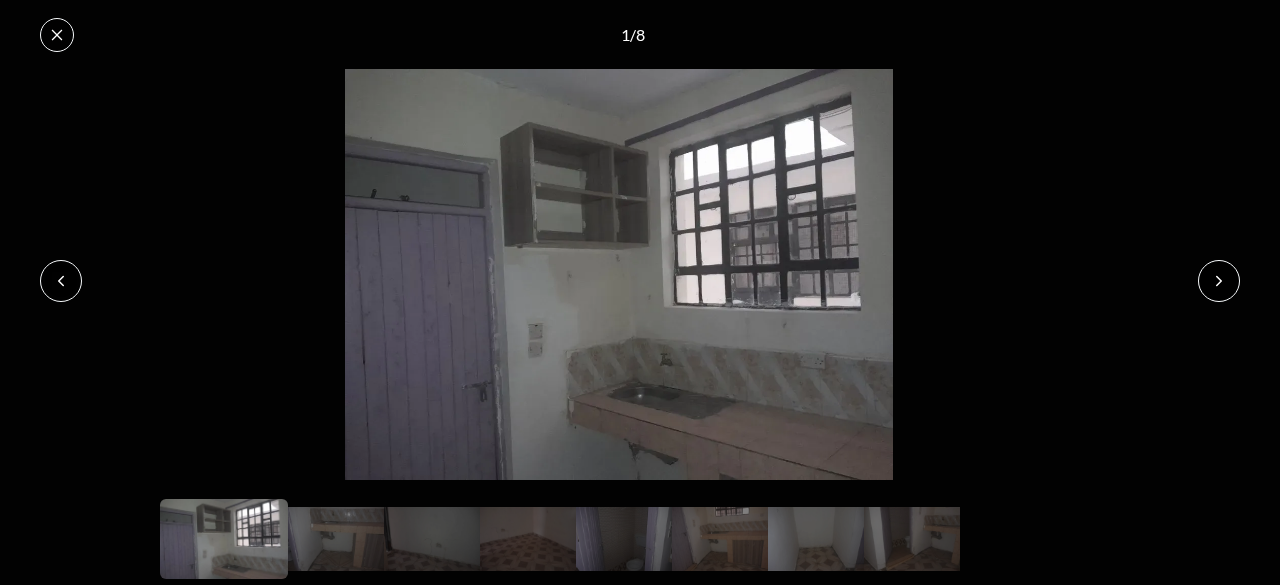 click 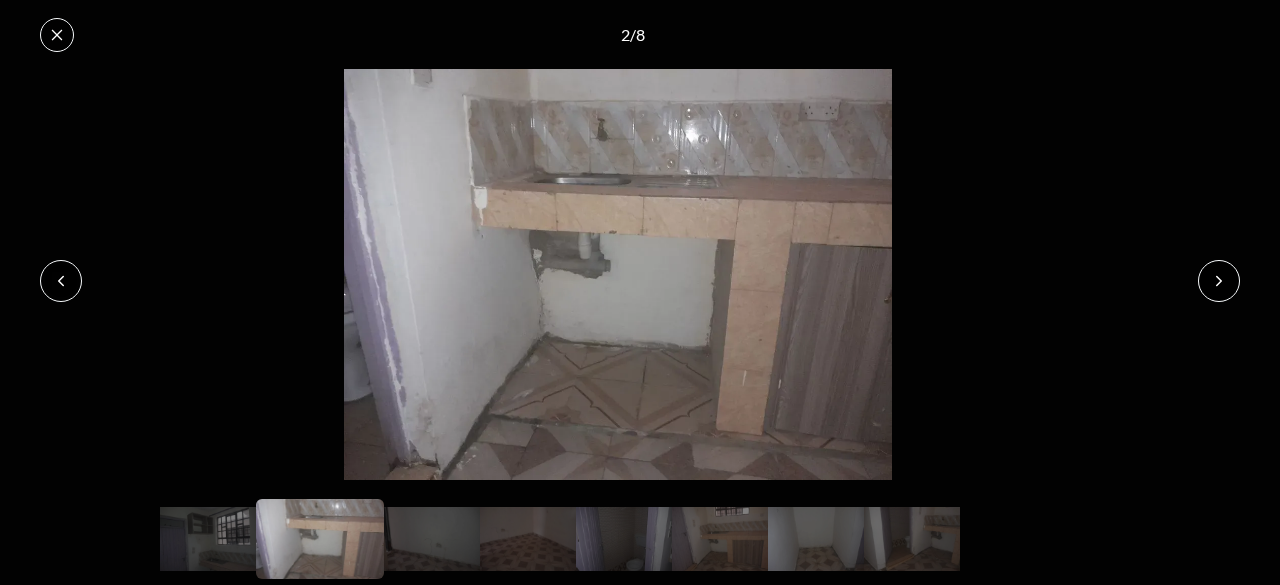 click 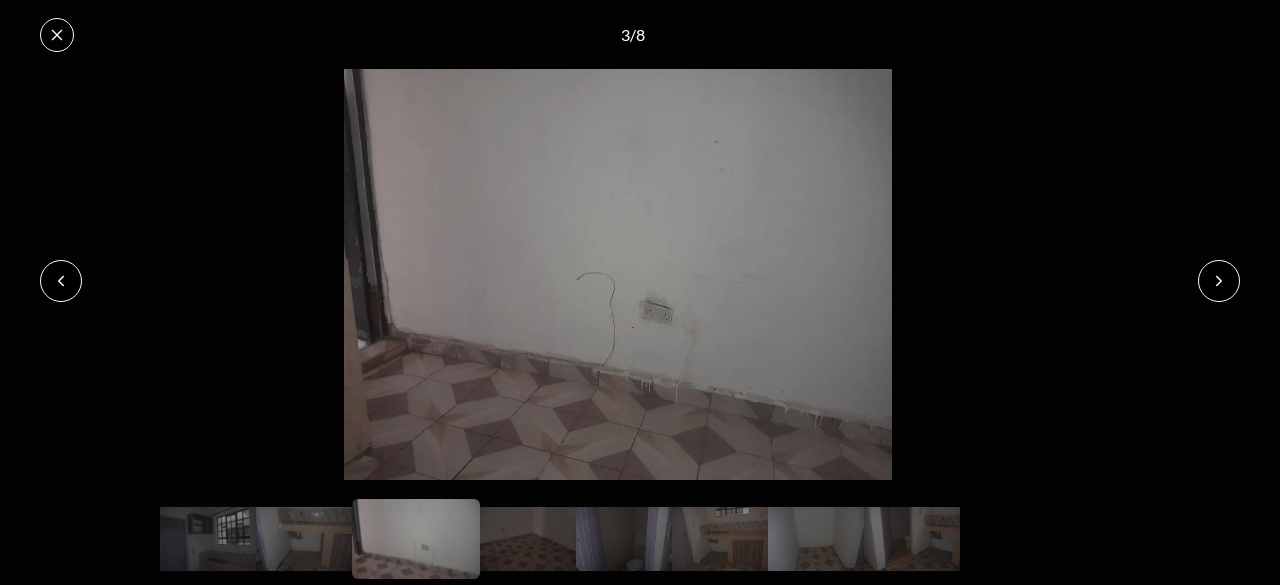 click on "3 / 8" at bounding box center [640, 34] 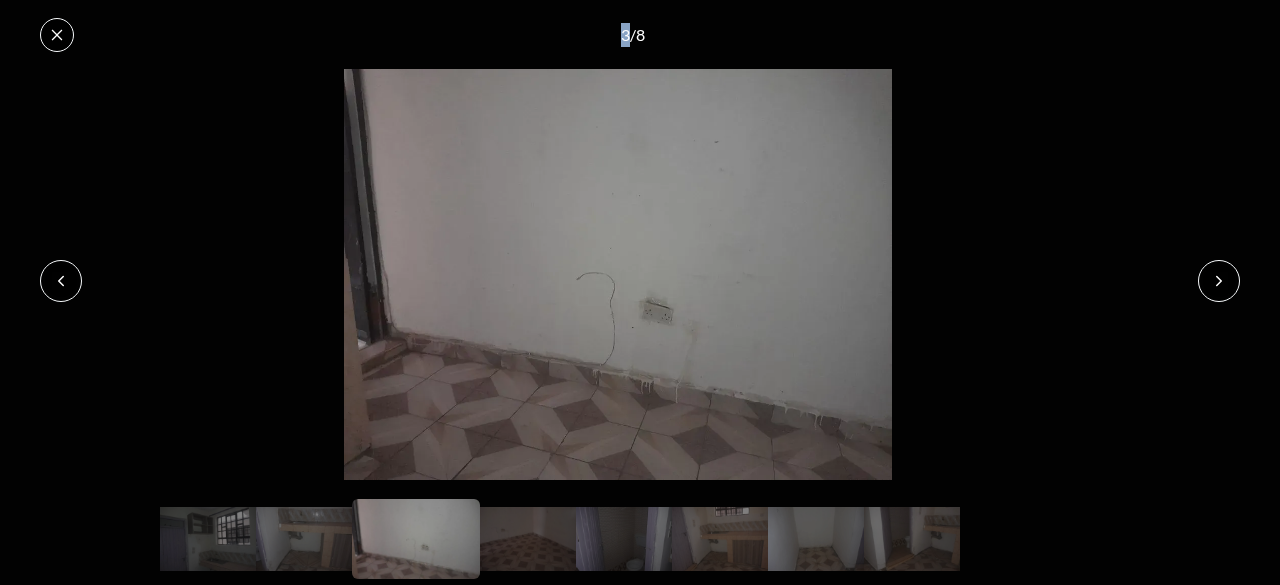 drag, startPoint x: 37, startPoint y: 47, endPoint x: 60, endPoint y: 40, distance: 24.04163 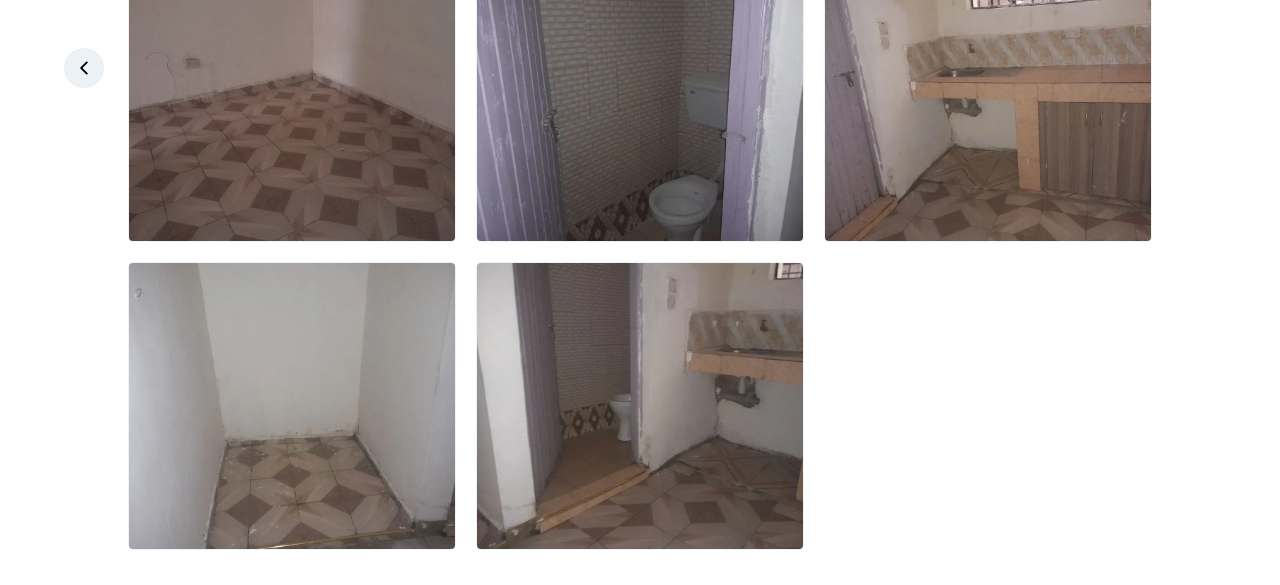 scroll, scrollTop: 478, scrollLeft: 0, axis: vertical 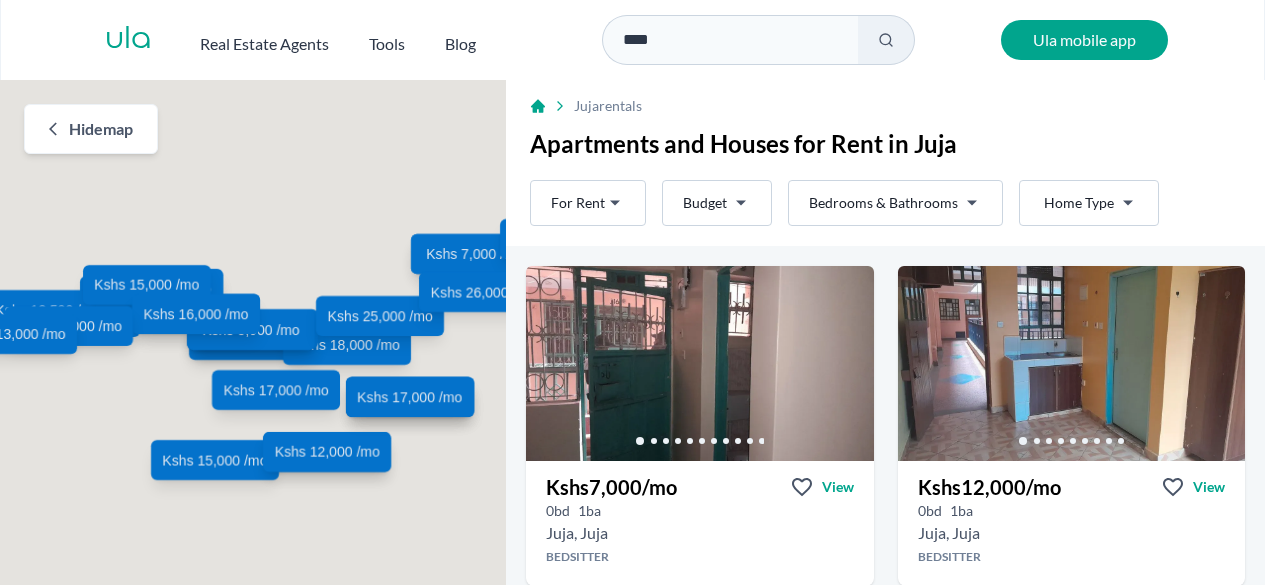 click on "Are you a real estate agent?   Reach more buyers and renters. Sign up Ula Homes App: Easy home search Explore more homes in the app Install ula Real Estate Agents Tools Blog **** Ula mobile app Map Rent For Rent Budget Bedrooms & Bathrooms   Type   Home Type Rent For Rent Budget   Type   Home Type Filter Hide  map   Kshs   7,000 /mo Kshs   12,000 /mo Kshs   8,000 /mo Kshs   7,000 /mo Kshs   6,000 /mo Kshs   7,000 /mo Kshs   12,000 /mo Kshs   14,000 /mo Kshs   6,500 /mo Kshs   10,000 /mo Kshs   26,000 /mo Kshs   10,000 /mo Kshs   18,000 /mo Kshs   13,500 /mo Kshs   15,000 /mo Kshs   12,000 /mo Kshs   18,000 /mo Kshs   12,500 /mo Kshs   8,000 /mo Kshs   15,000 /mo Kshs   25,000 /mo Kshs   17,000 /mo Kshs   26,000 /mo Kshs   15,000 /mo Kshs   16,000 /mo Kshs   15,000 /mo Kshs   13,000 /mo Kshs   17,000 /mo [CITY]  rentals Apartments and Houses for Rent in [CITY] Rent For Rent Budget Bedrooms & Bathrooms   Type   Home Type Rent For Rent Budget   Type   Home Type Filter Like what you see? Places go fast.   Whatsapp 0" at bounding box center (632, 300) 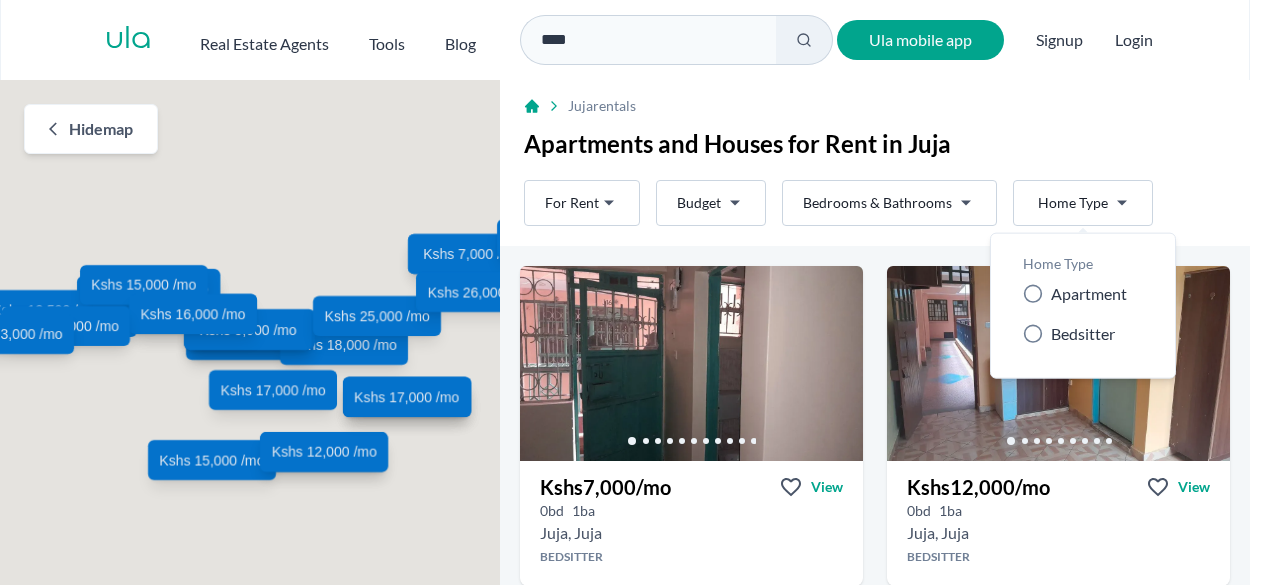 scroll, scrollTop: 0, scrollLeft: 0, axis: both 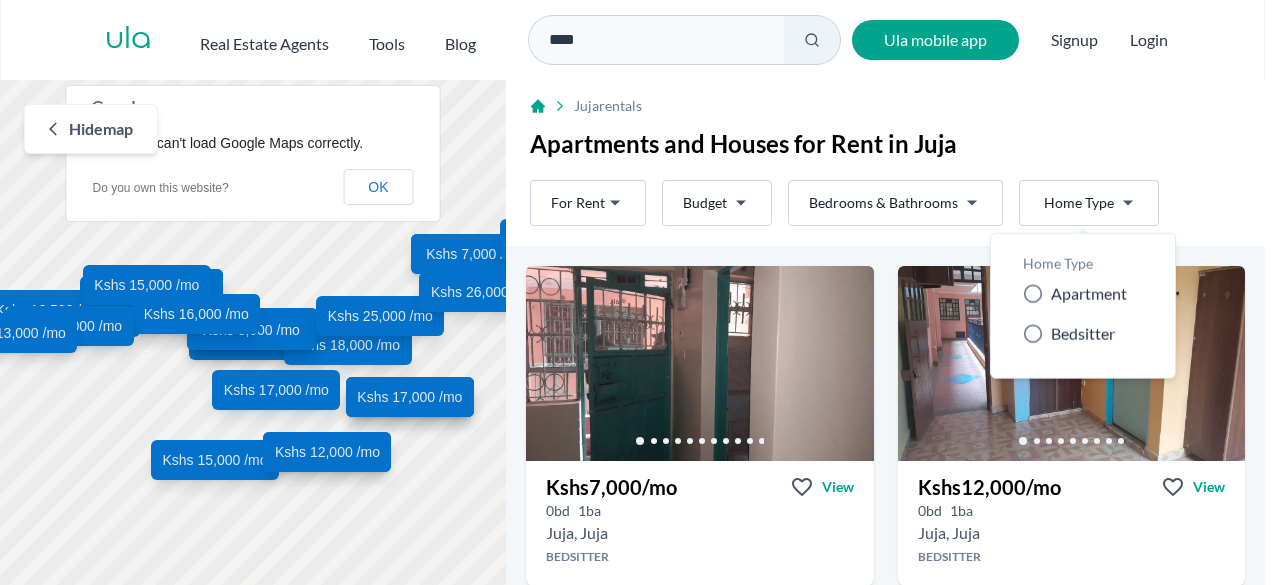 click on "Are you a real estate agent?   Reach more buyers and renters. Sign up Ula Homes App: Easy home search Explore more homes in the app Install ula Real Estate Agents Tools Blog **** Ula mobile app Signup Login Map Rent For Rent Budget Bedrooms & Bathrooms   Type   Home Type Rent For Rent Budget   Type   Home Type Filter Hide  map   Kshs   7,000 /mo Kshs   12,000 /mo Kshs   8,000 /mo Kshs   7,000 /mo Kshs   6,000 /mo Kshs   7,000 /mo Kshs   12,000 /mo Kshs   14,000 /mo Kshs   6,500 /mo Kshs   10,000 /mo Kshs   26,000 /mo Kshs   10,000 /mo Kshs   18,000 /mo Kshs   13,500 /mo Kshs   15,000 /mo Kshs   12,000 /mo Kshs   18,000 /mo Kshs   12,500 /mo Kshs   8,000 /mo Kshs   15,000 /mo Kshs   25,000 /mo Kshs   17,000 /mo Kshs   26,000 /mo Kshs   15,000 /mo Kshs   16,000 /mo Kshs   15,000 /mo Kshs   13,000 /mo Kshs   17,000 /mo This page can't load Google Maps correctly. Do you own this website? OK Juja  rentals Apartments and Houses for Rent in Juja Rent For Rent Budget Bedrooms & Bathrooms   Type   Home Type Rent" at bounding box center (640, 300) 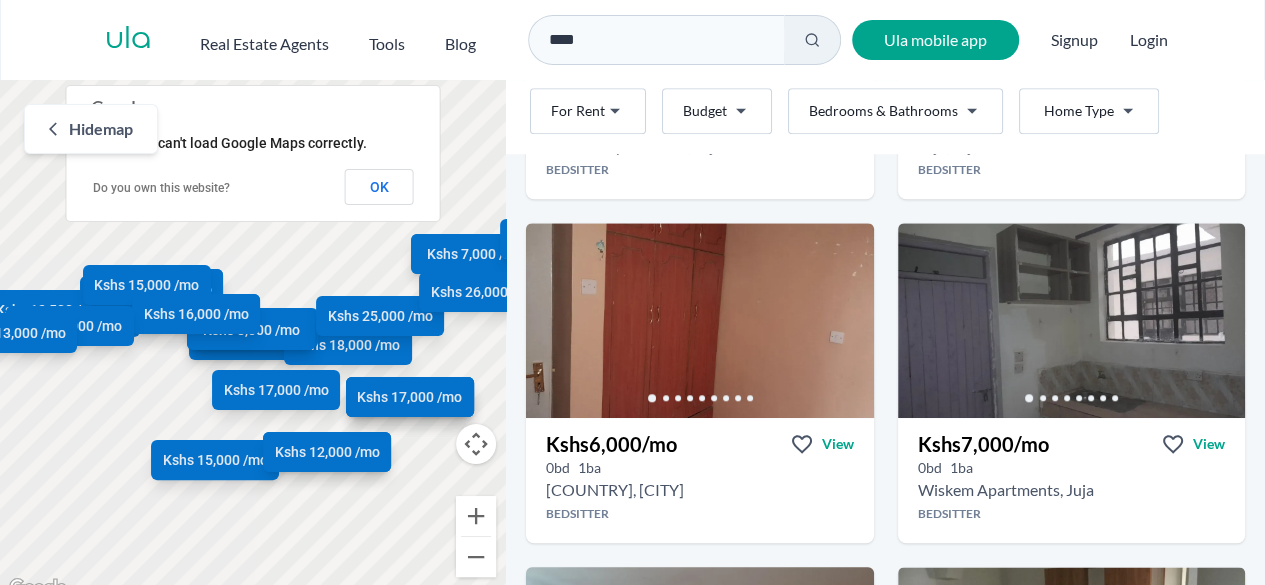 scroll, scrollTop: 790, scrollLeft: 0, axis: vertical 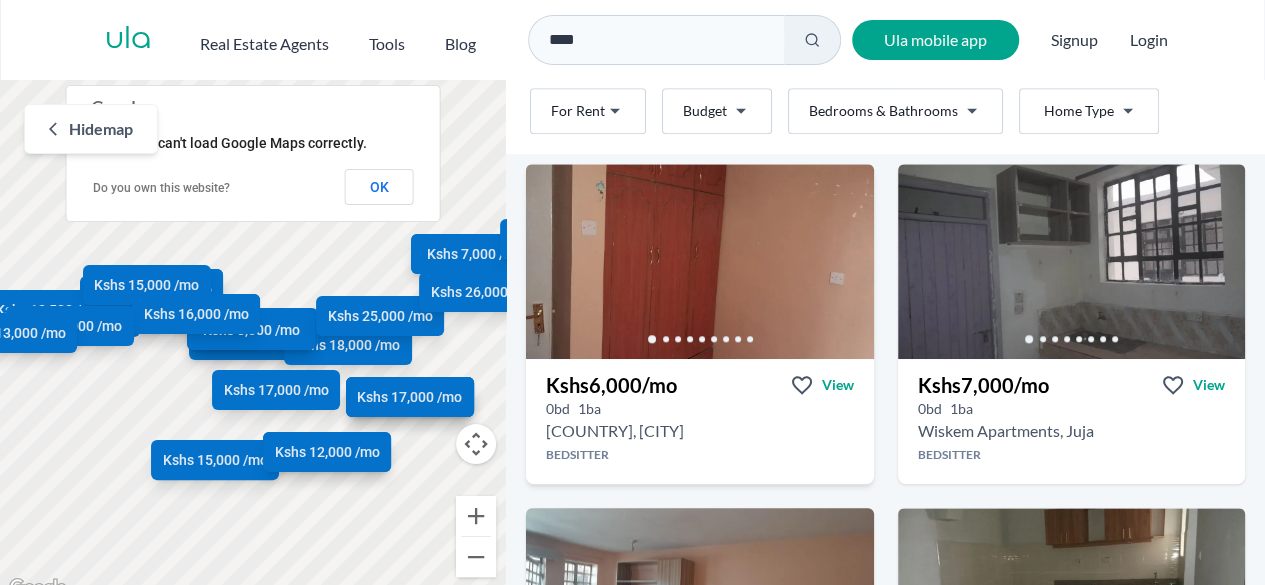 drag, startPoint x: 696, startPoint y: 288, endPoint x: 605, endPoint y: 389, distance: 135.94852 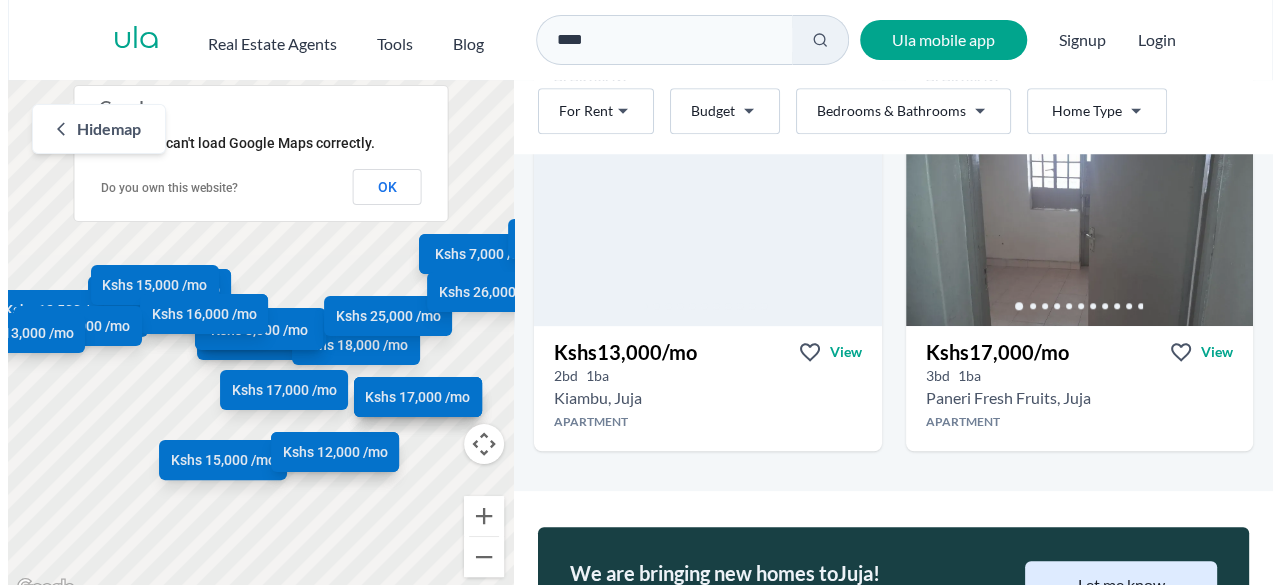 scroll, scrollTop: 4839, scrollLeft: 0, axis: vertical 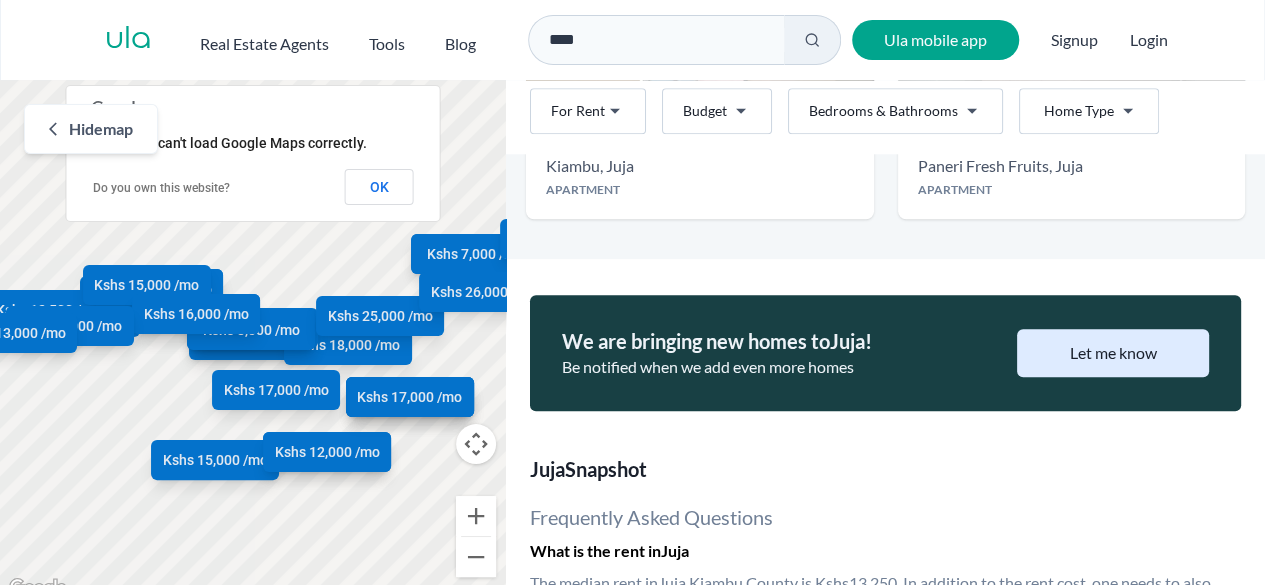 click on "Are you a real estate agent?   Reach more buyers and renters. Sign up Ula Homes App: Easy home search Explore more homes in the app Install ula Real Estate Agents Tools Blog **** Ula mobile app Signup Login Map Rent For Rent Budget Bedrooms & Bathrooms   Type   Home Type Rent For Rent Budget   Type   Home Type Filter Hide  map   ← Move left → Move right ↑ Move up ↓ Move down + Zoom in - Zoom out Home Jump left by 75% End Jump right by 75% Page Up Jump up by 75% Page Down Jump down by 75% Kshs   7,000 /mo Kshs   12,000 /mo Kshs   8,000 /mo Kshs   7,000 /mo Kshs   6,000 /mo Kshs   7,000 /mo Kshs   12,000 /mo Kshs   14,000 /mo Kshs   6,500 /mo Kshs   10,000 /mo Kshs   26,000 /mo Kshs   10,000 /mo Kshs   18,000 /mo Kshs   13,500 /mo Kshs   15,000 /mo Kshs   12,000 /mo Kshs   18,000 /mo Kshs   12,500 /mo Kshs   8,000 /mo Kshs   15,000 /mo Kshs   25,000 /mo Kshs   17,000 /mo Kshs   26,000 /mo Kshs   15,000 /mo Kshs   16,000 /mo Kshs   15,000 /mo Kshs   13,000 /mo Kshs   17,000 /mo Keyboard shortcuts 100 m" at bounding box center [632, 300] 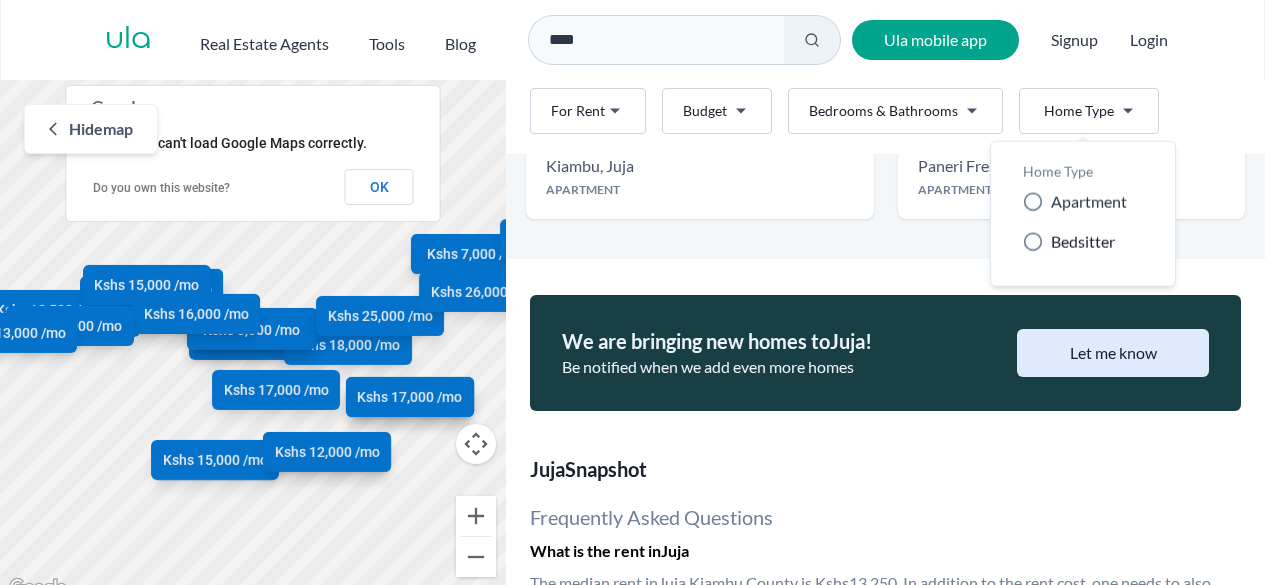 click on "Bedsitter" at bounding box center [1083, 242] 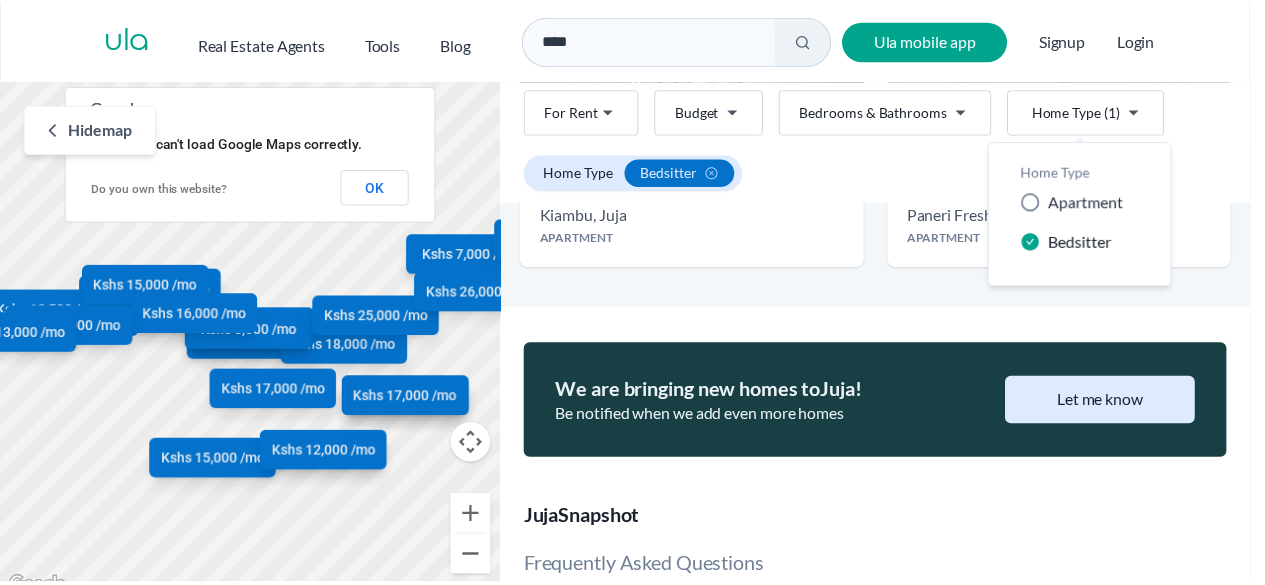 scroll, scrollTop: 1570, scrollLeft: 0, axis: vertical 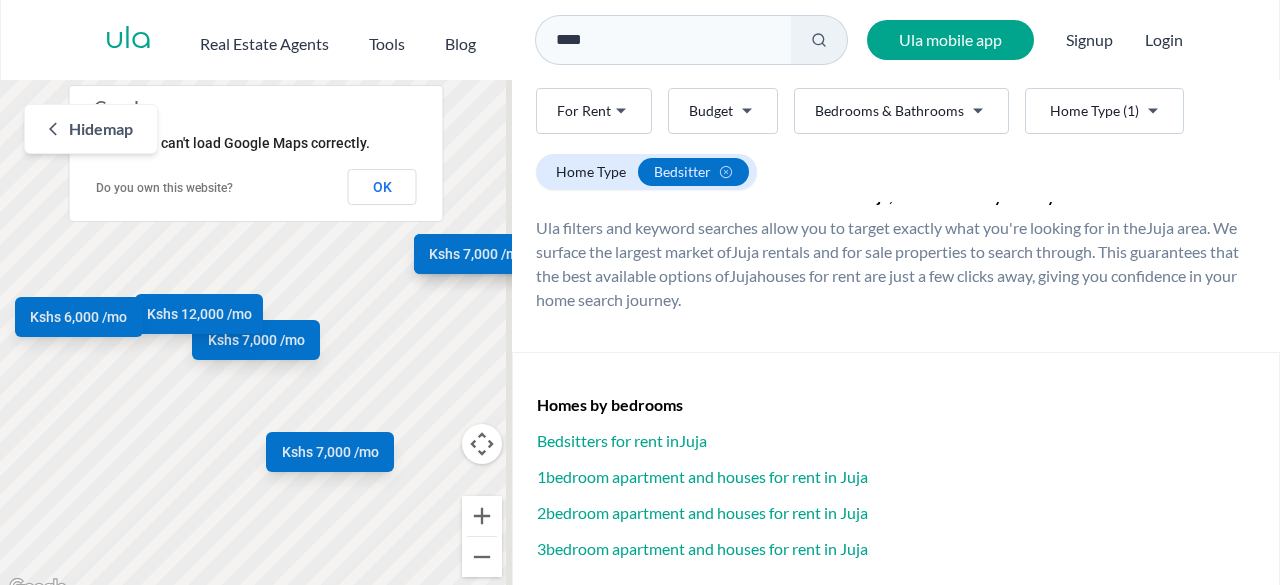 click on "Are you a real estate agent?   Reach more buyers and renters. Sign up Ula Homes App: Easy home search Explore more homes in the app Install ula Real Estate Agents Tools Blog **** Ula mobile app Signup Login Map Rent For Rent Budget Bedrooms & Bathrooms   Type (1)   Home Type (1) Rent For Rent Budget   Type (1)   Home Type (1) Filter Home Type bedsitter Hide  map   ← Move left by 75% → Move right by 75% ↑ Move up by 75% ↓ Move down by 75% + Zoom in - Zoom out Home Jump left by 75% End Jump right by 75% Page Up Jump up by 75% Page Down Jump down by 75% Kshs   7,000 /mo Kshs   12,000 /mo Kshs   8,000 /mo Kshs   7,000 /mo Kshs   6,000 /mo Kshs   7,000 /mo Keyboard shortcuts Map Data Map Data ©2025 Map data ©2025 100 m  Click to toggle between metric and imperial units Terms Report a map error This page can't load Google Maps correctly. Do you own this website? OK [CITY]  rentals Apartments and Houses for Rent in [CITY] Rent For Rent Budget Bedrooms & Bathrooms   Type (1)   Home Type (1) Rent For Rent Budget   Type (1)   Home Type (1)" at bounding box center (640, 300) 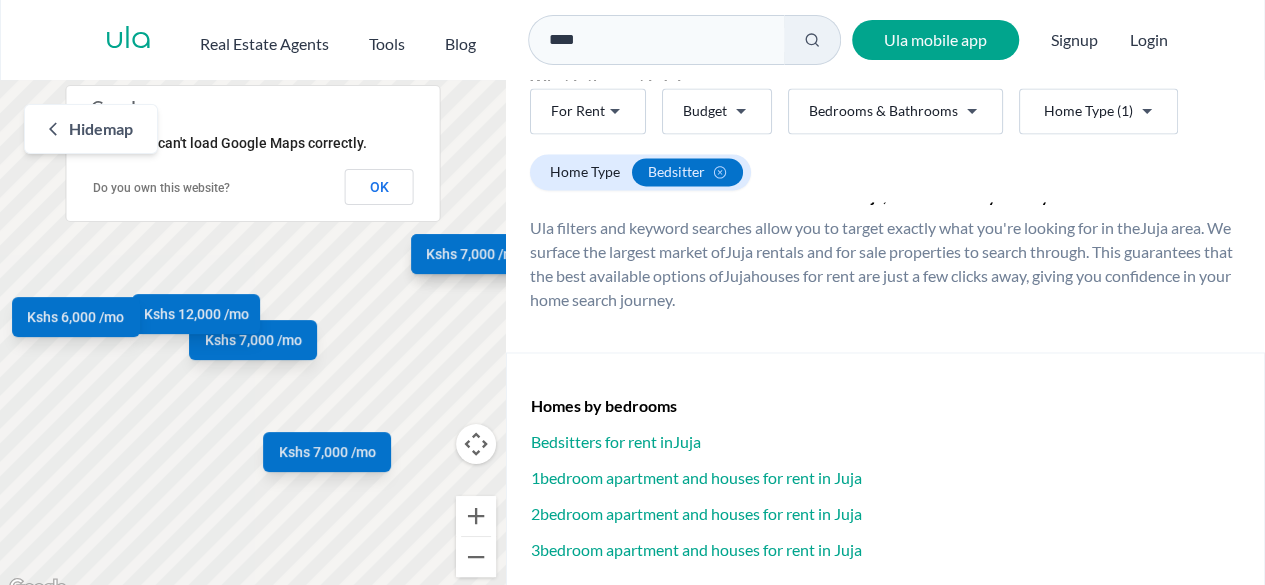 scroll, scrollTop: 0, scrollLeft: 0, axis: both 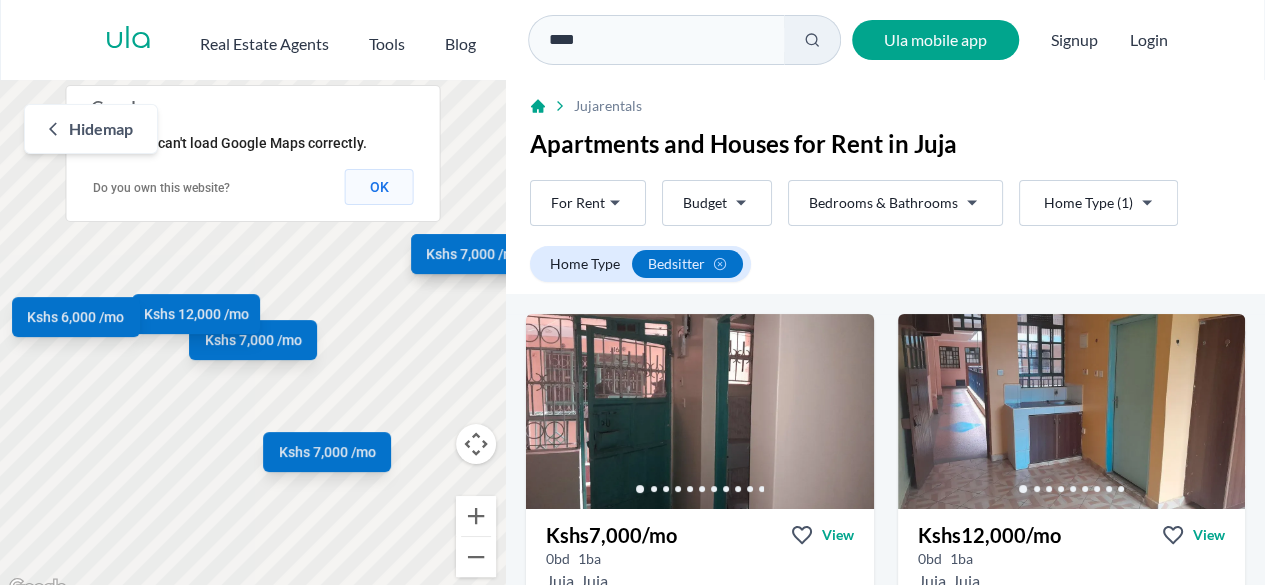 click on "OK" at bounding box center (379, 187) 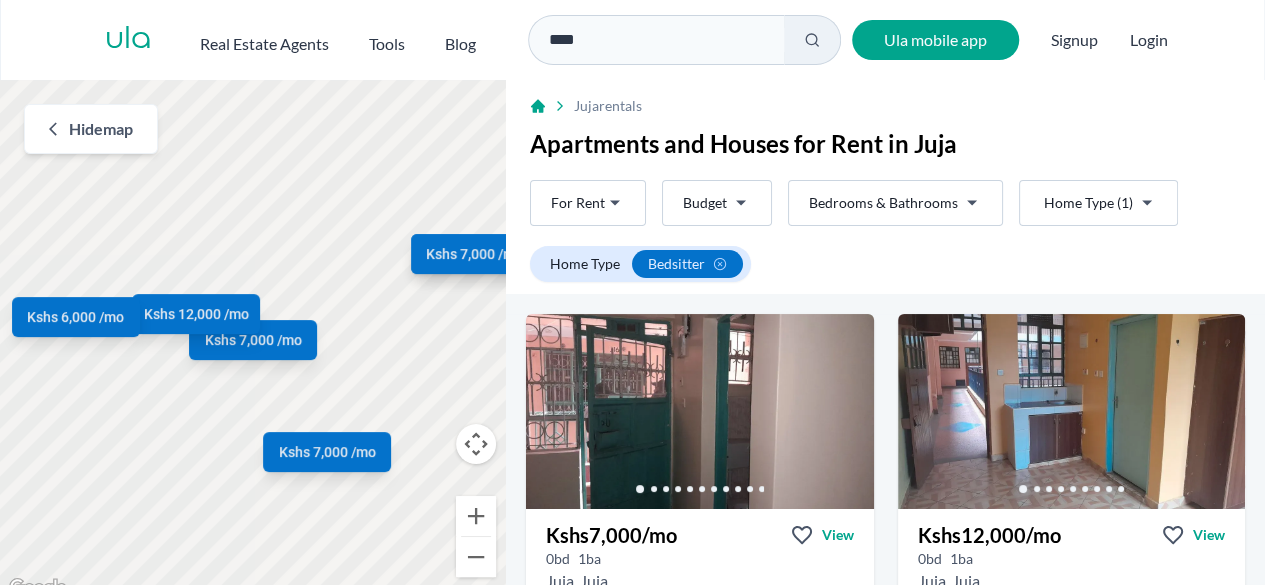 click on "Hide  map" at bounding box center [91, 129] 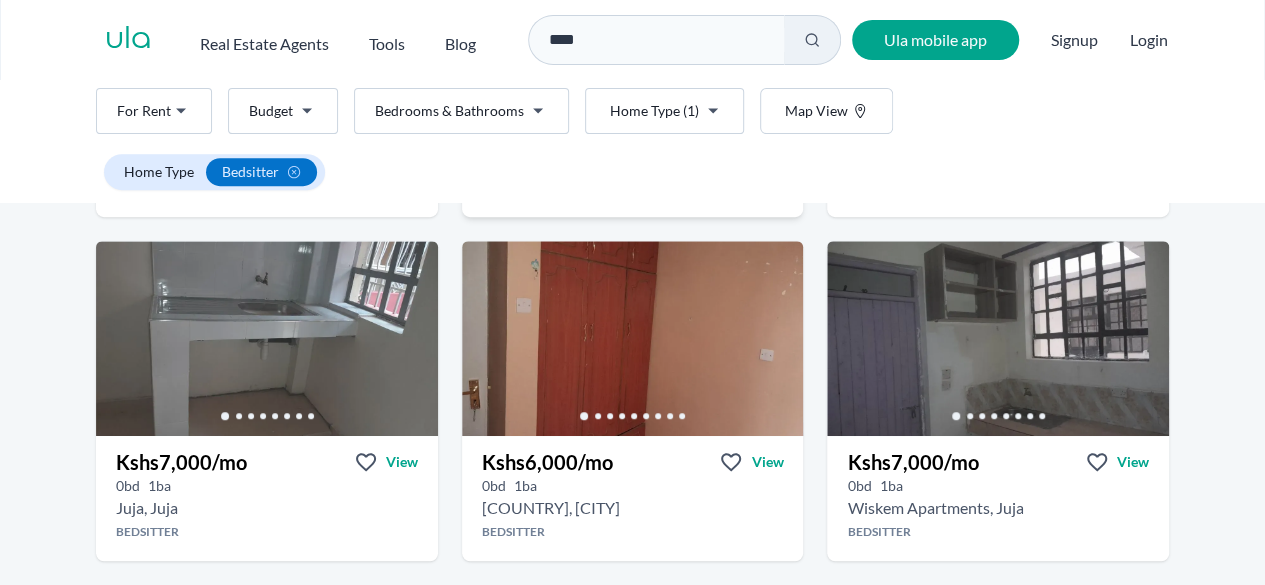 scroll, scrollTop: 388, scrollLeft: 0, axis: vertical 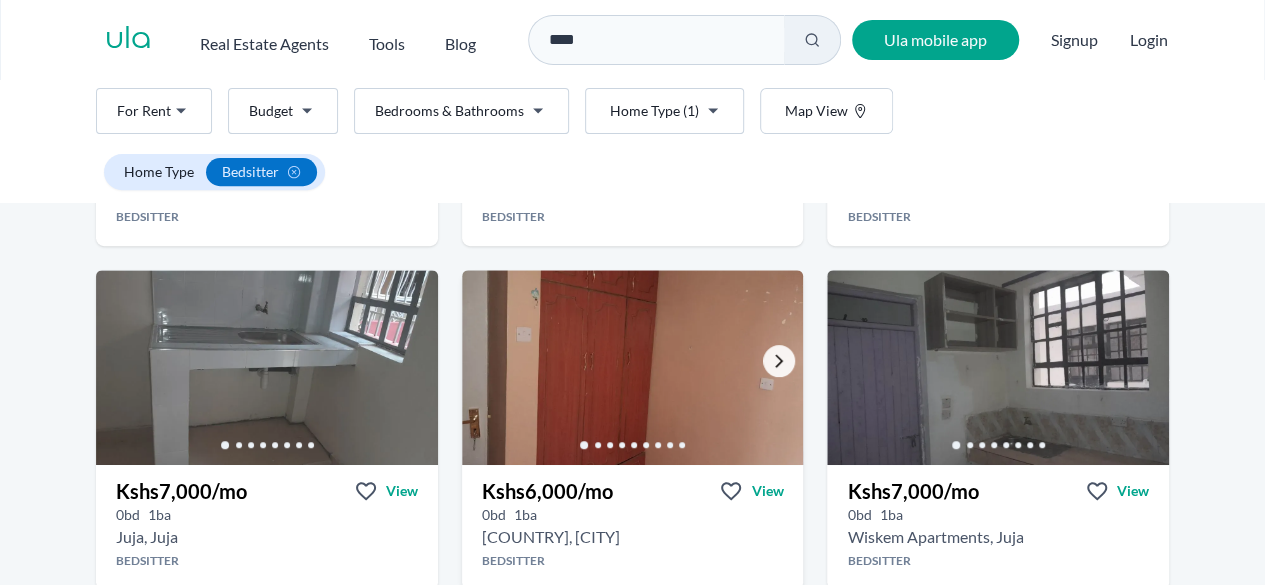 click 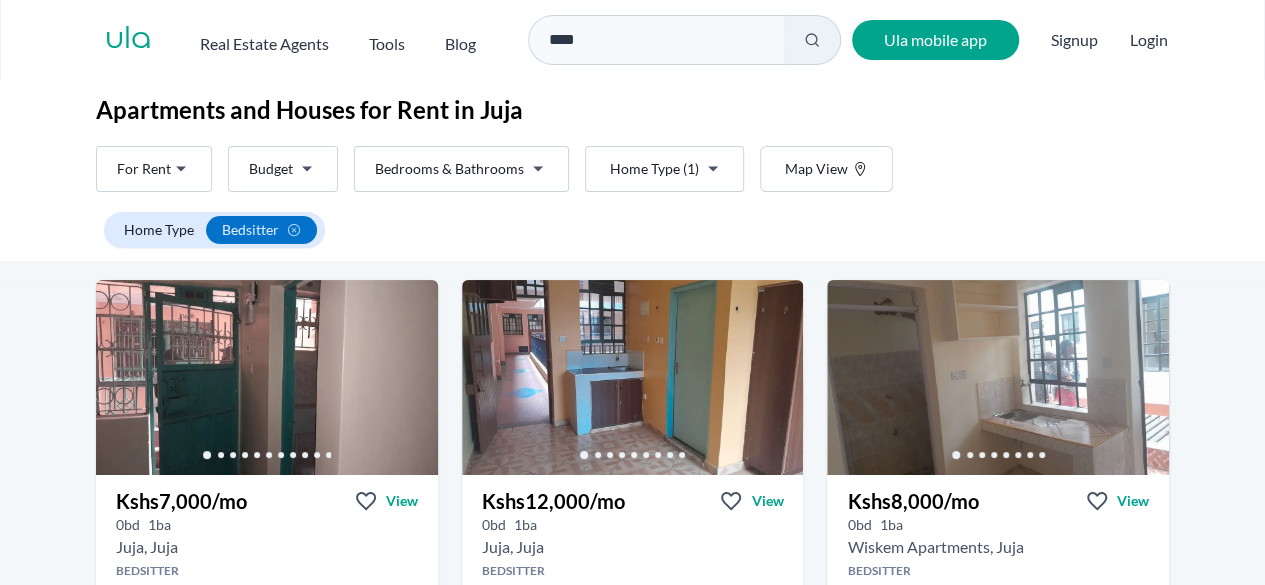 scroll, scrollTop: 0, scrollLeft: 0, axis: both 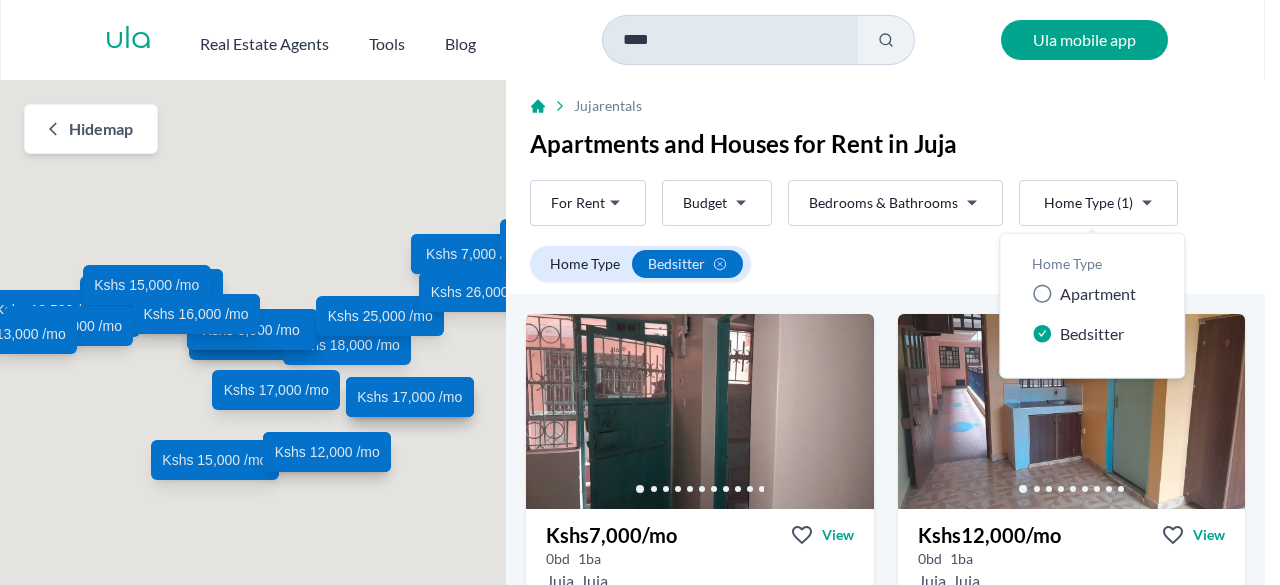click on "Are you a real estate agent?   Reach more buyers and renters. Sign up Ula Homes App: Easy home search Explore more homes in the app Install ula Real Estate Agents Tools Blog **** Ula mobile app Map Rent For Rent Budget Bedrooms & Bathrooms   Type (1)   Home Type (1) Rent For Rent Budget   Type (1)   Home Type (1) Filter Home Type bedsitter Hide  map   Kshs   7,000 /mo Kshs   12,000 /mo Kshs   8,000 /mo Kshs   7,000 /mo Kshs   6,000 /mo Kshs   7,000 /mo Kshs   12,000 /mo Kshs   14,000 /mo Kshs   6,500 /mo Kshs   10,000 /mo Kshs   26,000 /mo Kshs   10,000 /mo Kshs   18,000 /mo Kshs   13,500 /mo Kshs   15,000 /mo Kshs   12,000 /mo Kshs   18,000 /mo Kshs   12,500 /mo Kshs   8,000 /mo Kshs   15,000 /mo Kshs   25,000 /mo Kshs   17,000 /mo Kshs   26,000 /mo Kshs   15,000 /mo Kshs   16,000 /mo Kshs   15,000 /mo Kshs   13,000 /mo Kshs   17,000 /mo Juja  rentals Apartments and Houses for Rent in Juja Rent For Rent Budget Bedrooms & Bathrooms   Type (1)   Home Type (1) Rent For Rent Budget   Type (1)   Home Type (1)   0" at bounding box center (640, 300) 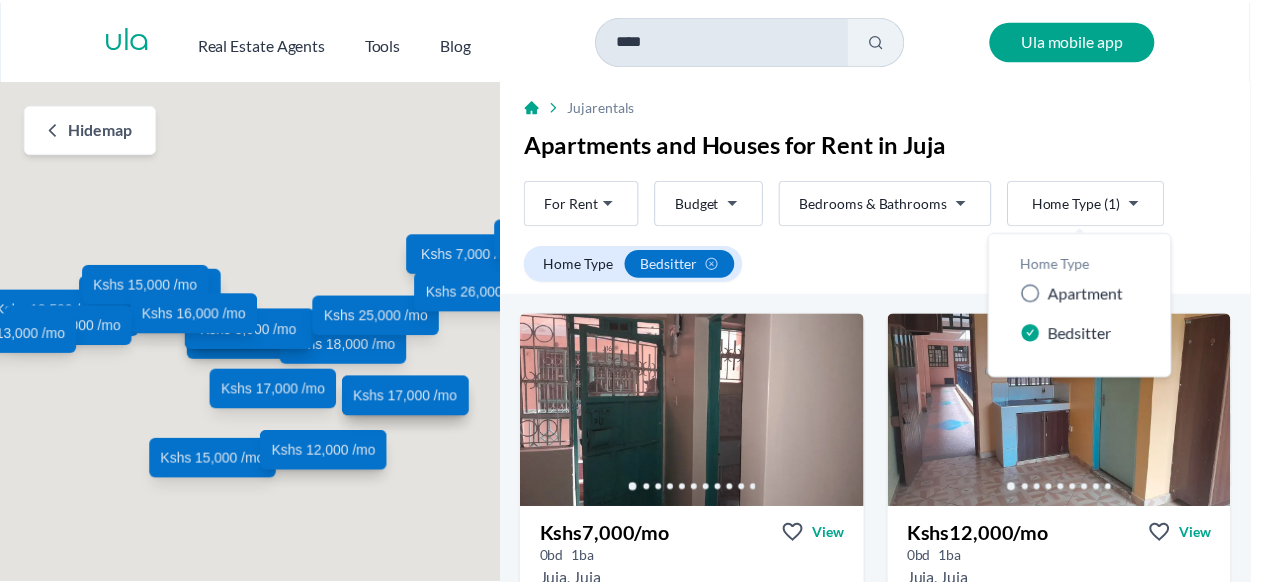 scroll, scrollTop: 0, scrollLeft: 0, axis: both 